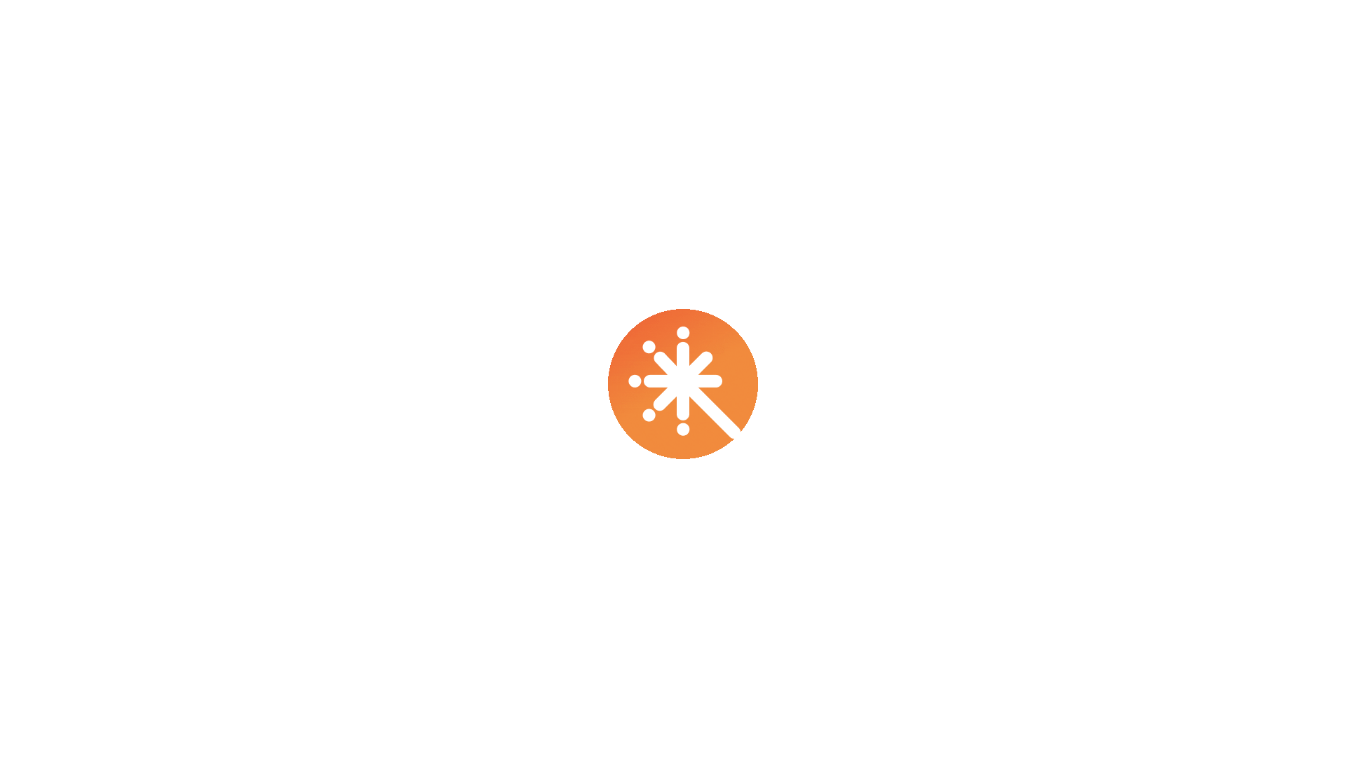 scroll, scrollTop: 0, scrollLeft: 0, axis: both 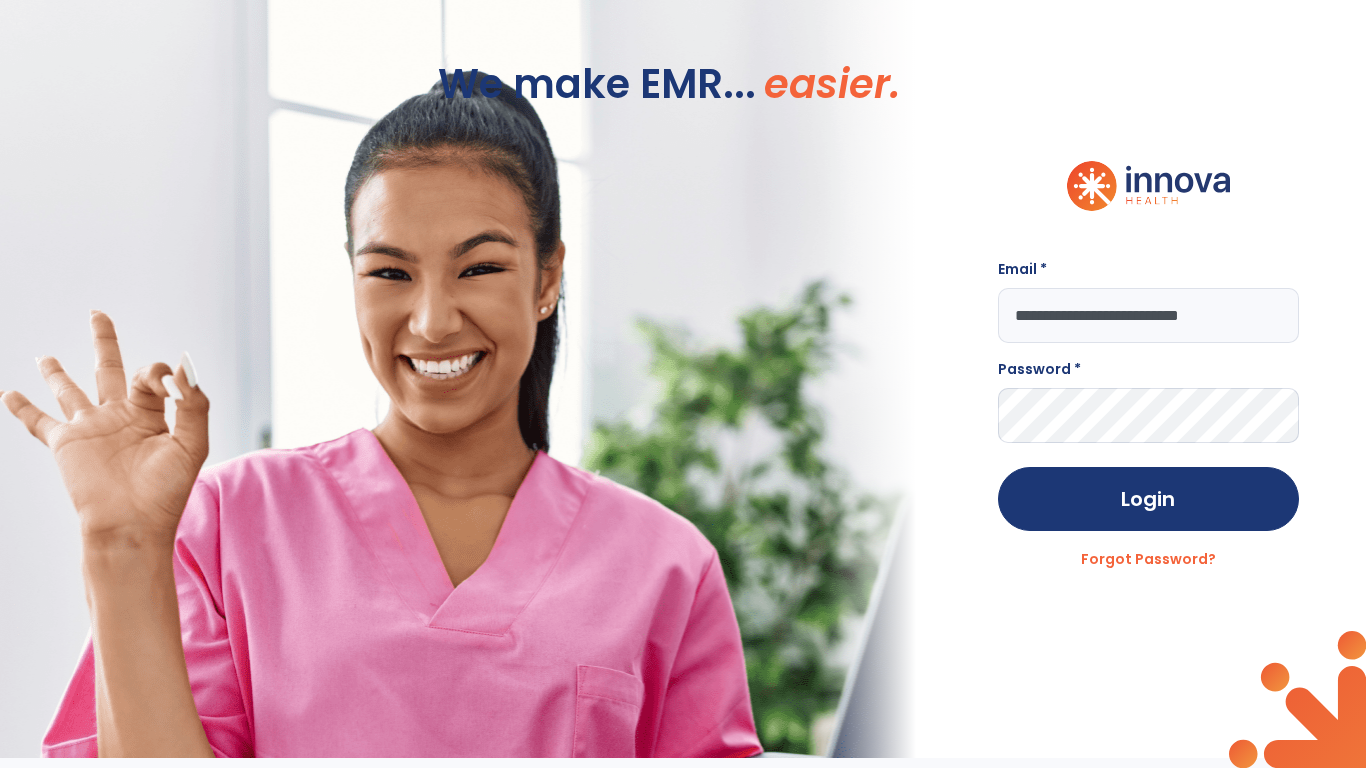 type on "**********" 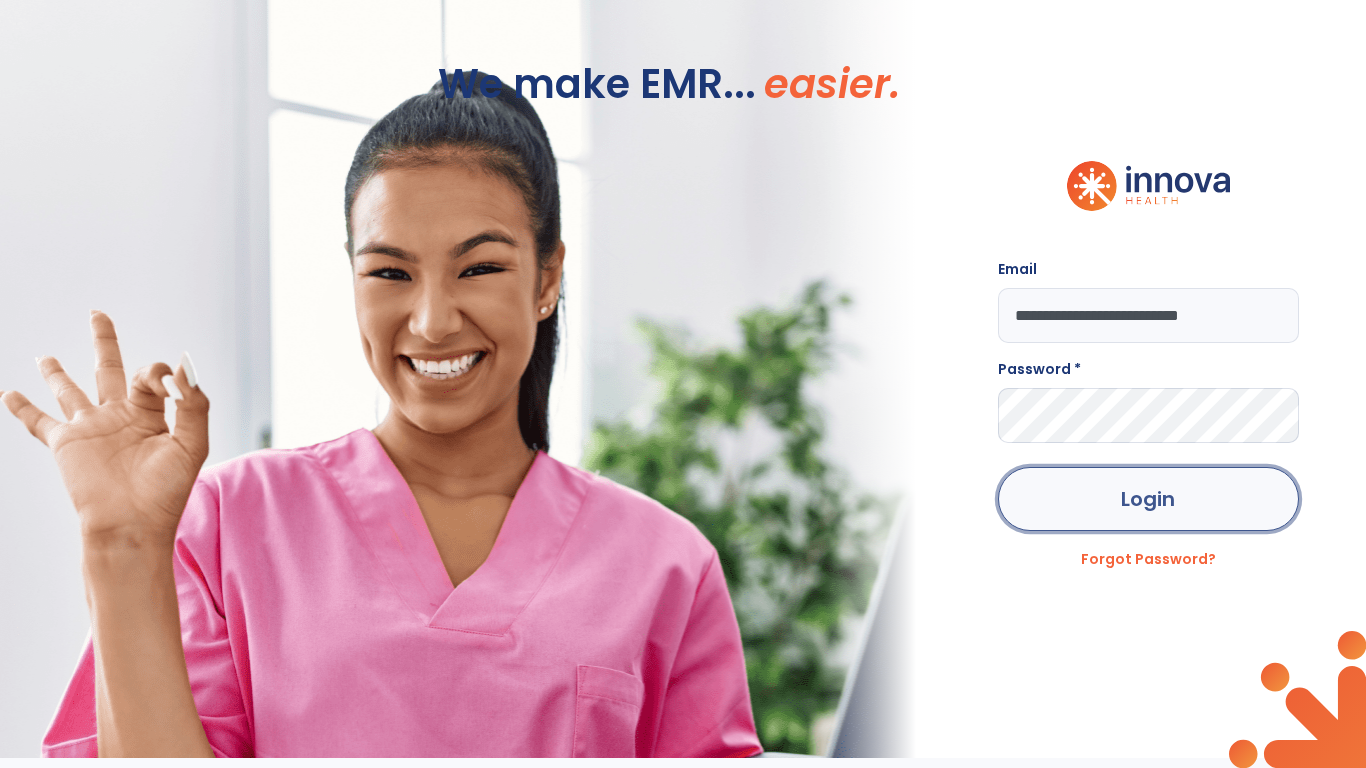 click on "Login" 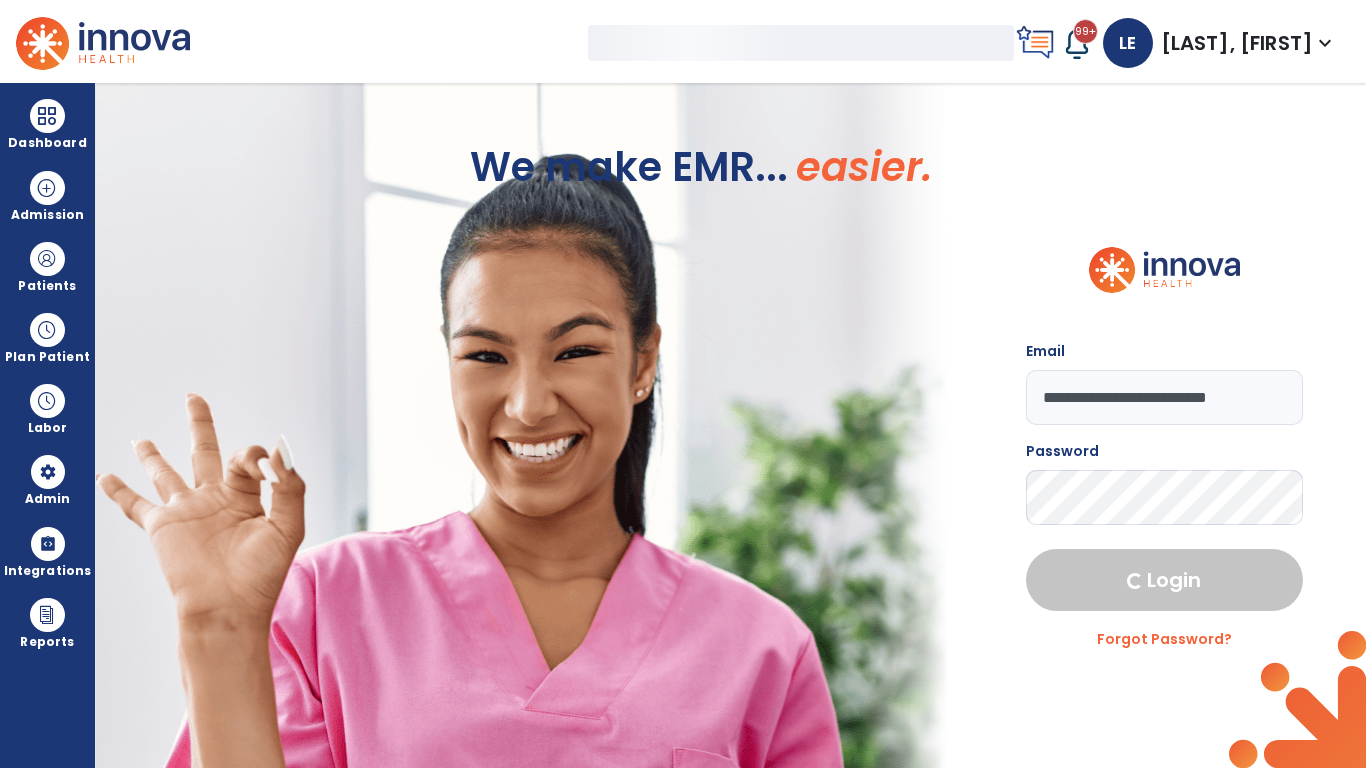 select on "***" 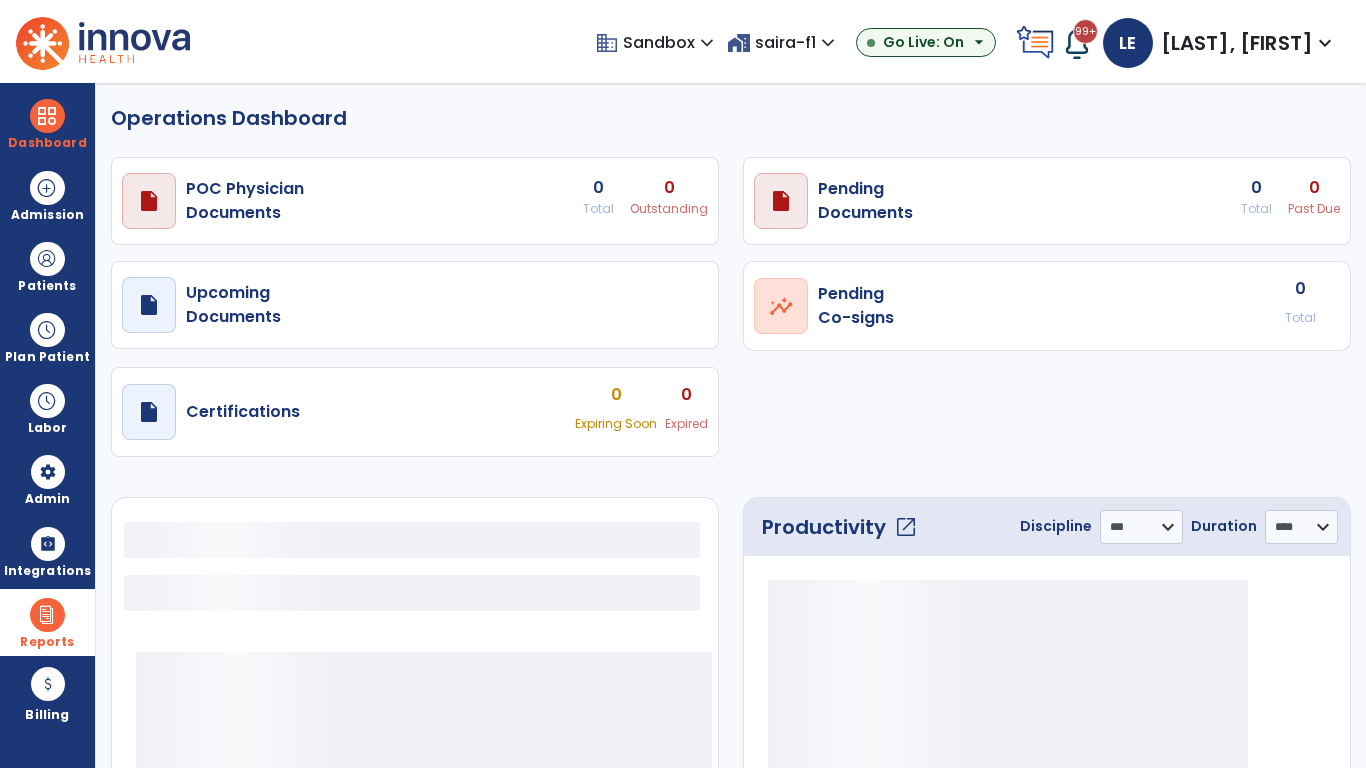 click at bounding box center (47, 615) 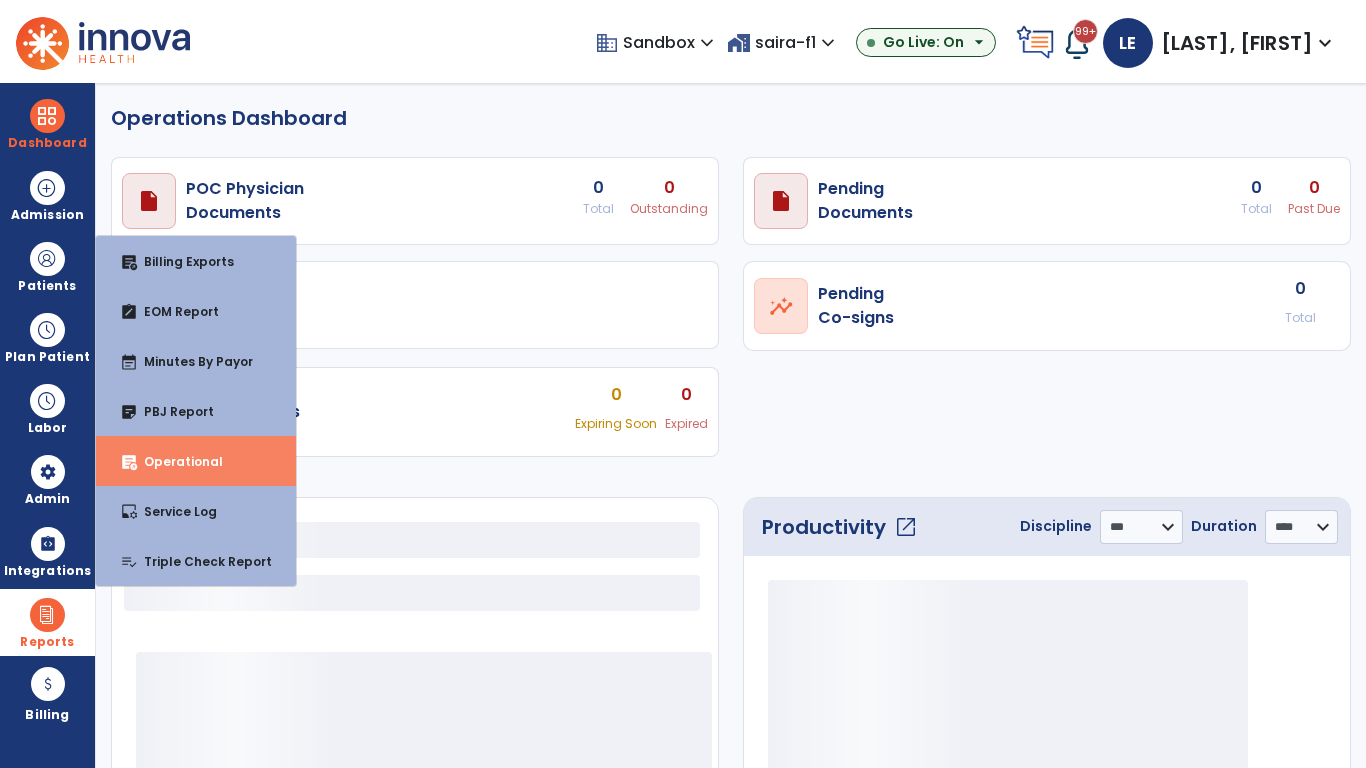 click on "Operational" at bounding box center (175, 461) 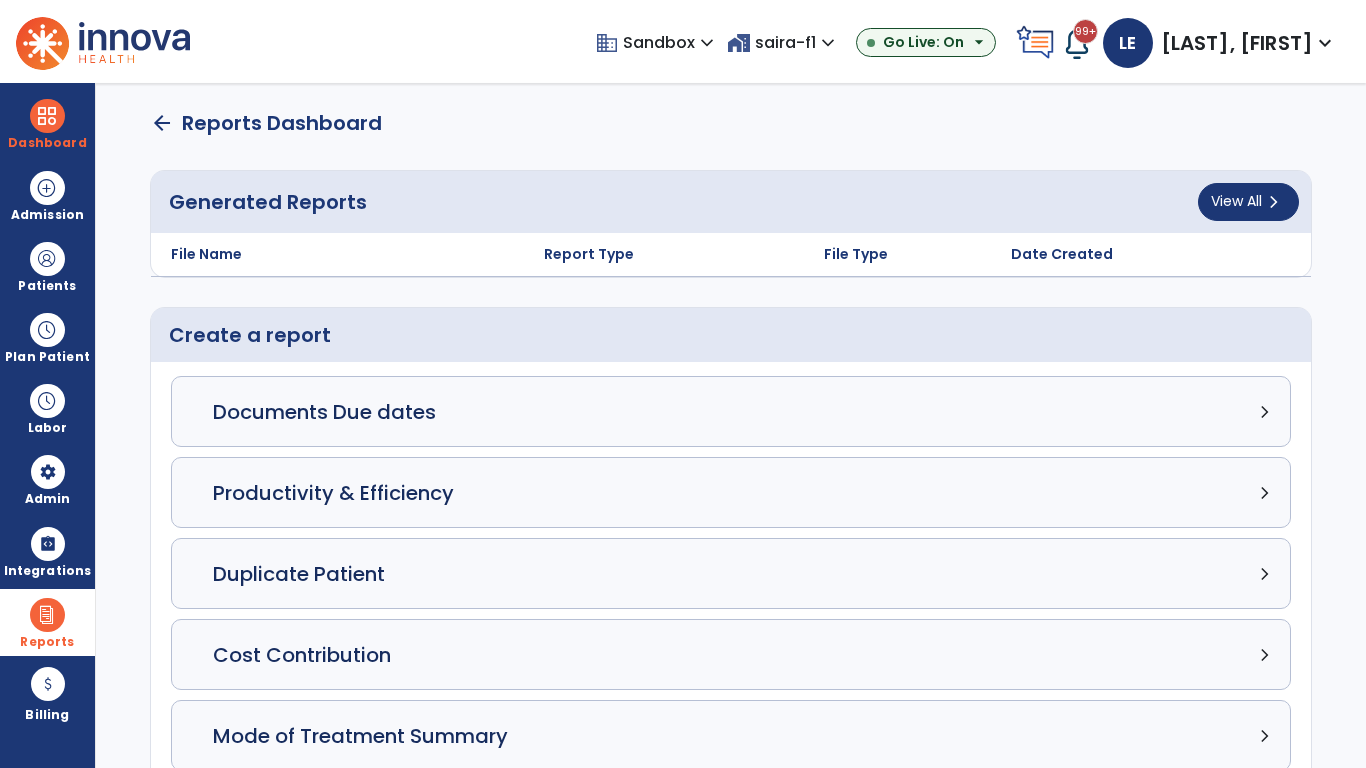 click on "Census Detail chevron_right" 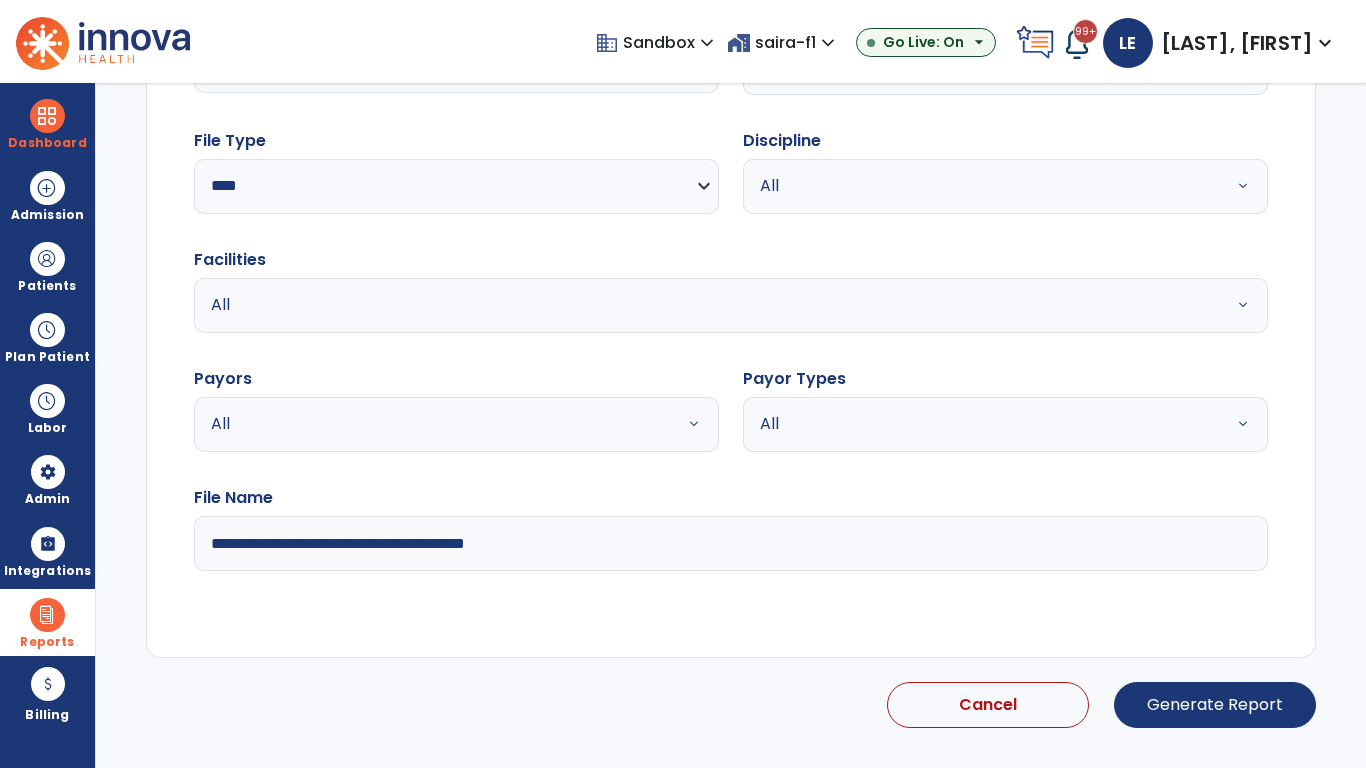 select on "*****" 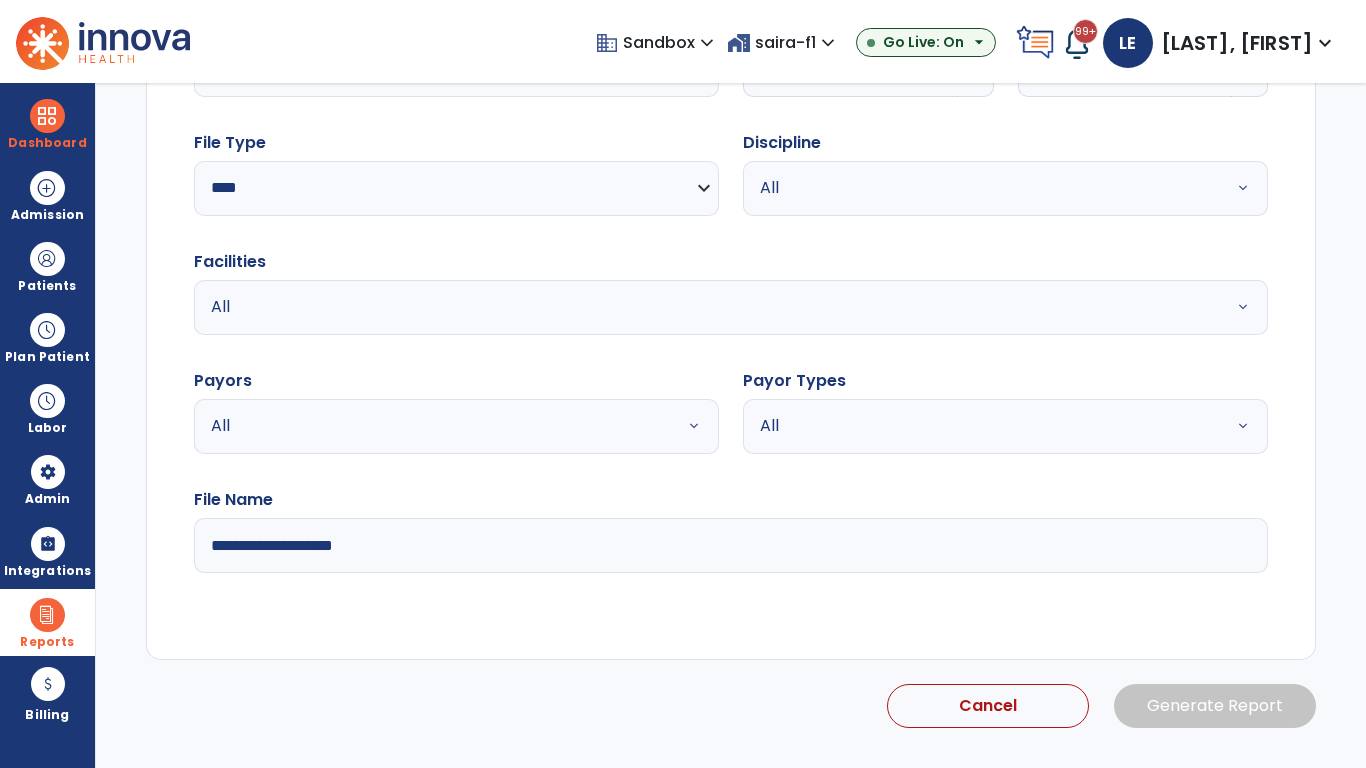 click 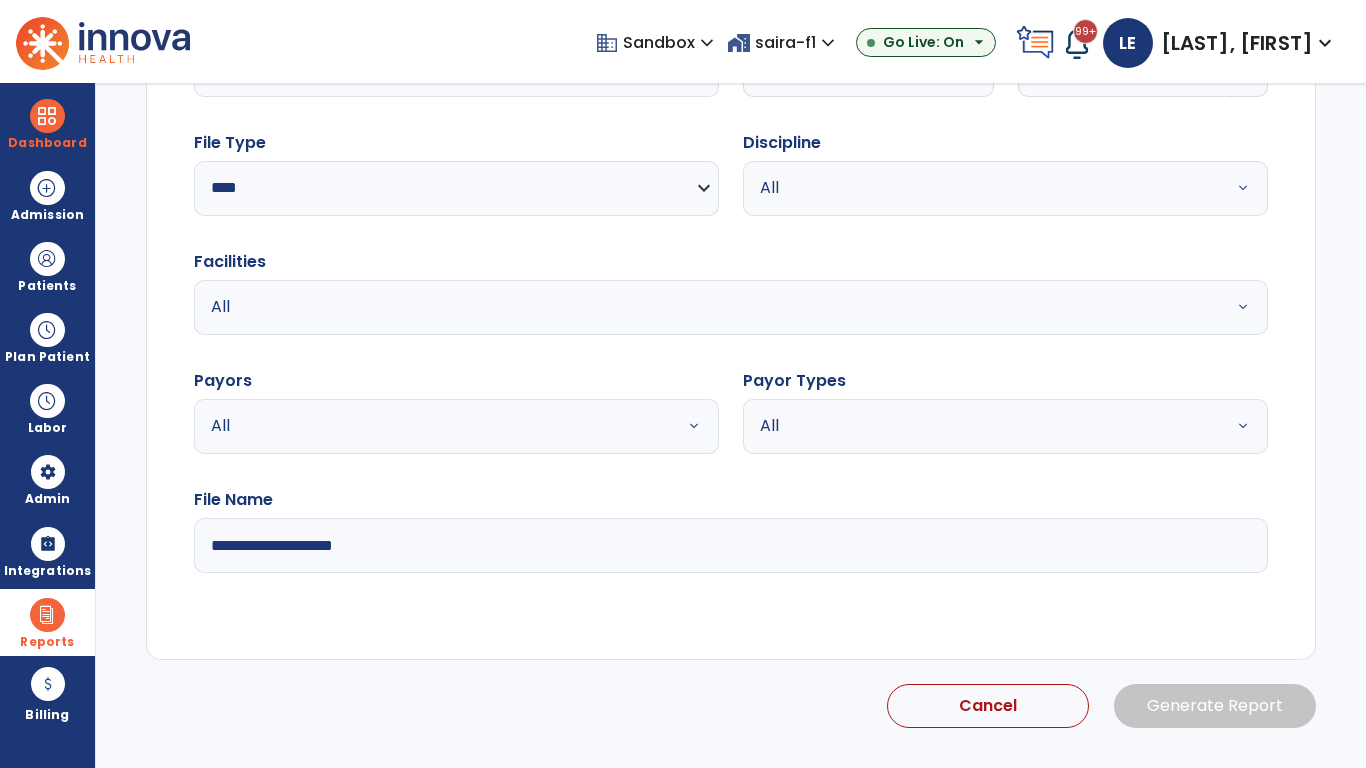 select on "*" 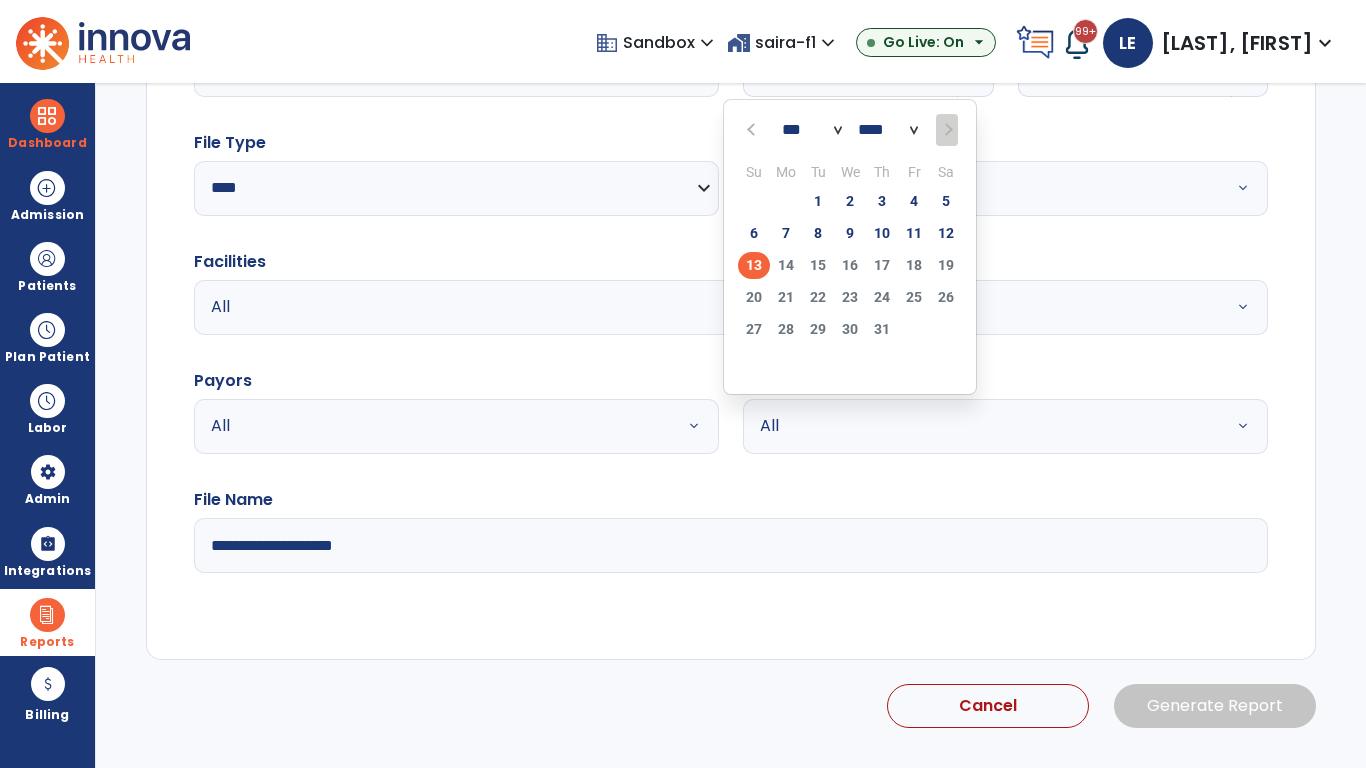 scroll, scrollTop: 192, scrollLeft: 0, axis: vertical 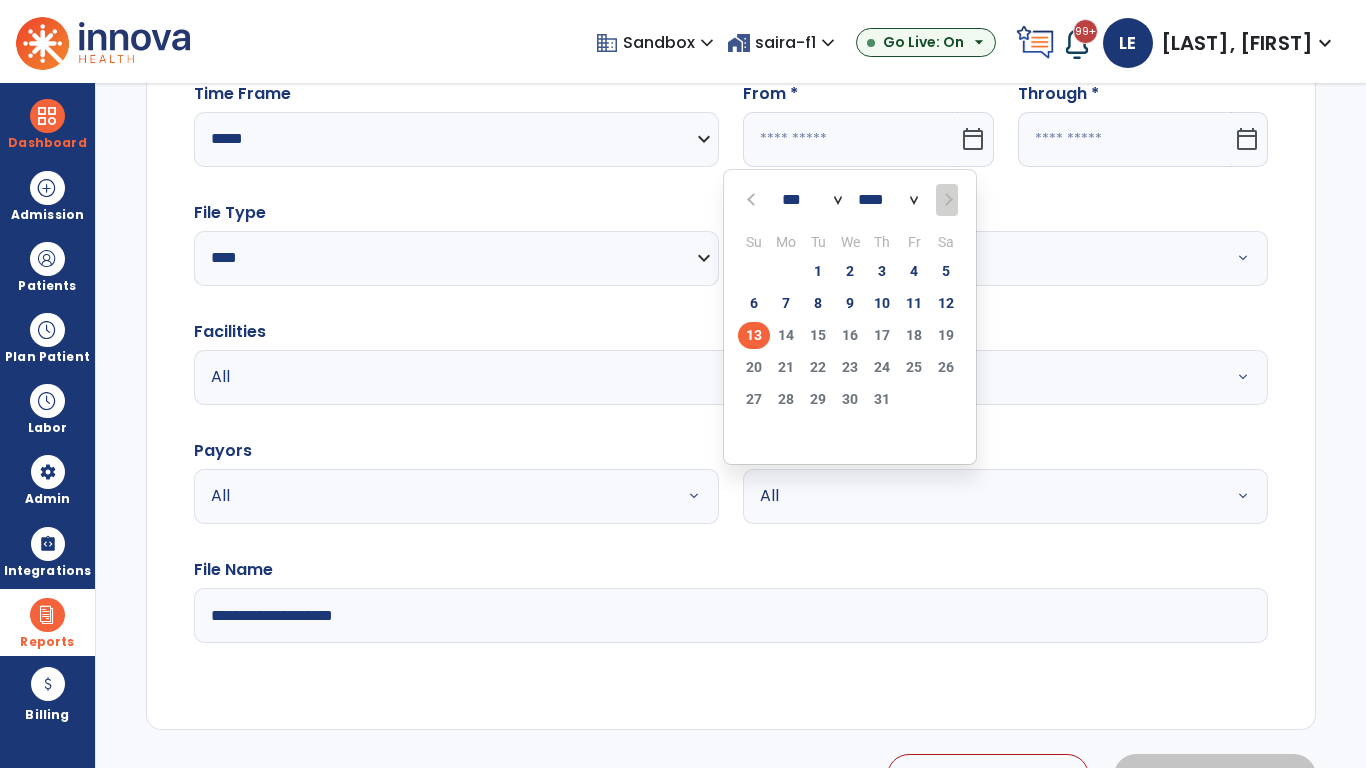 select on "****" 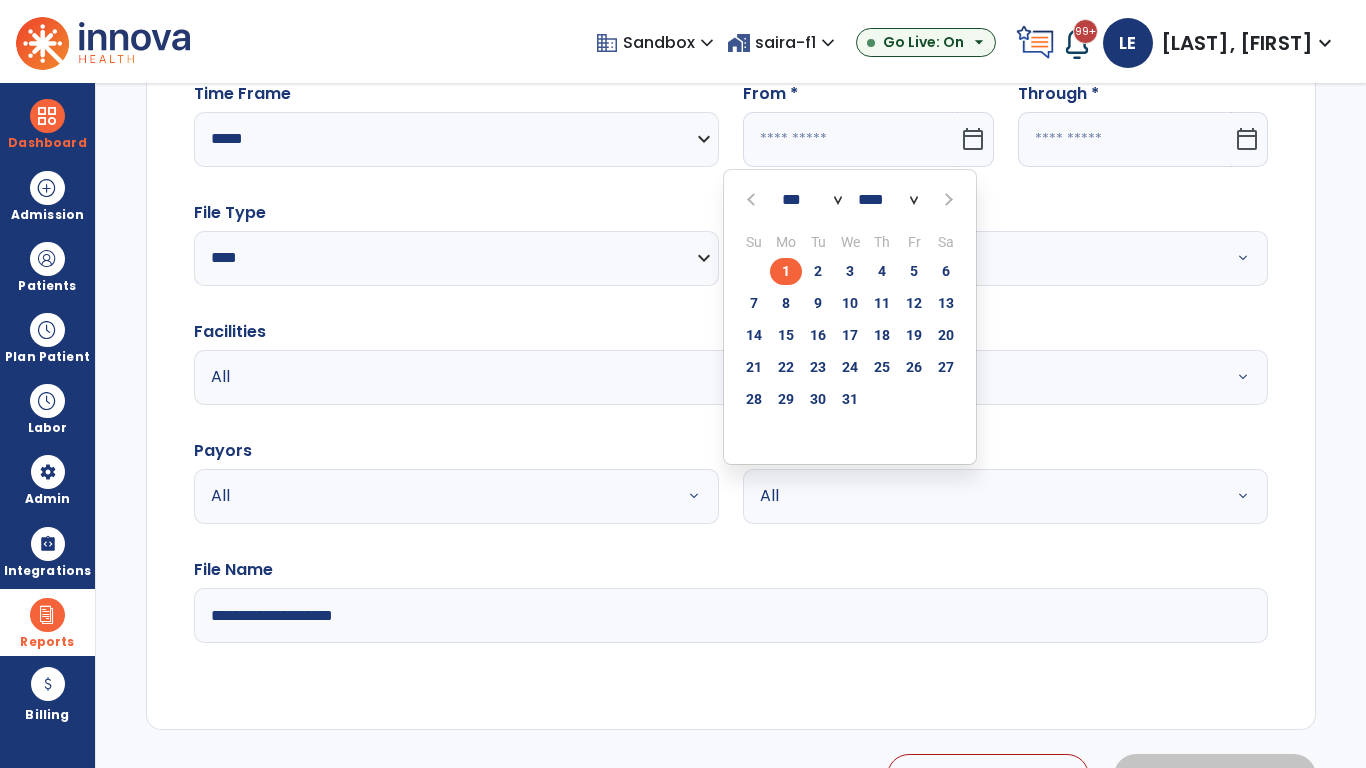 select on "**" 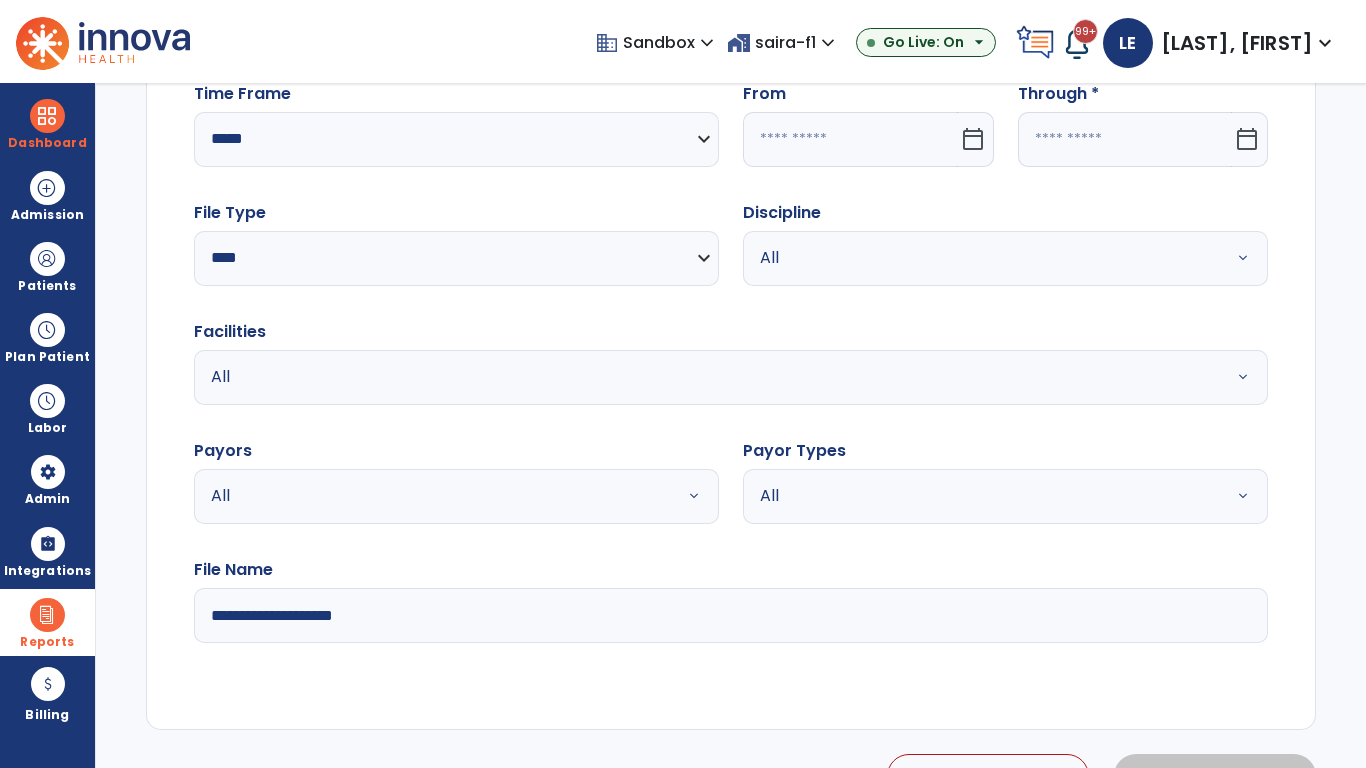 type on "**********" 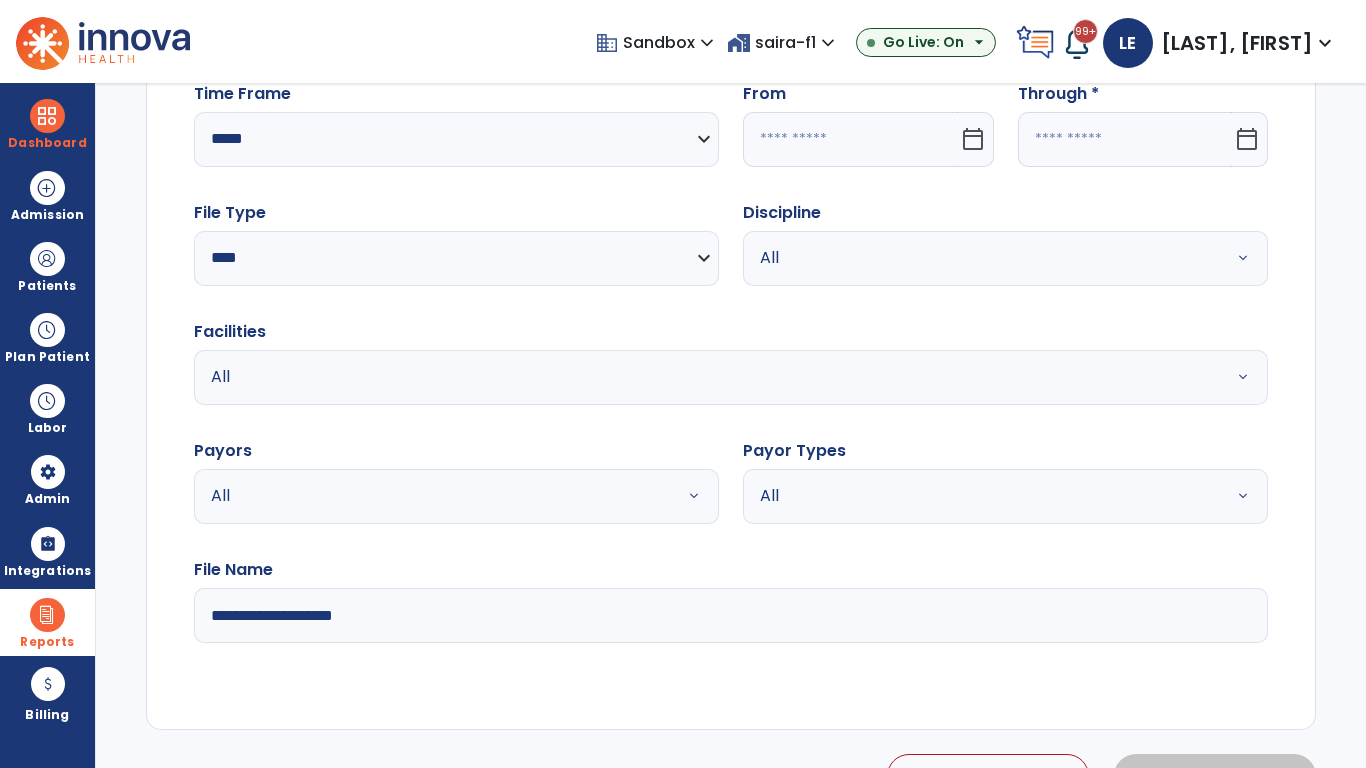 type on "*********" 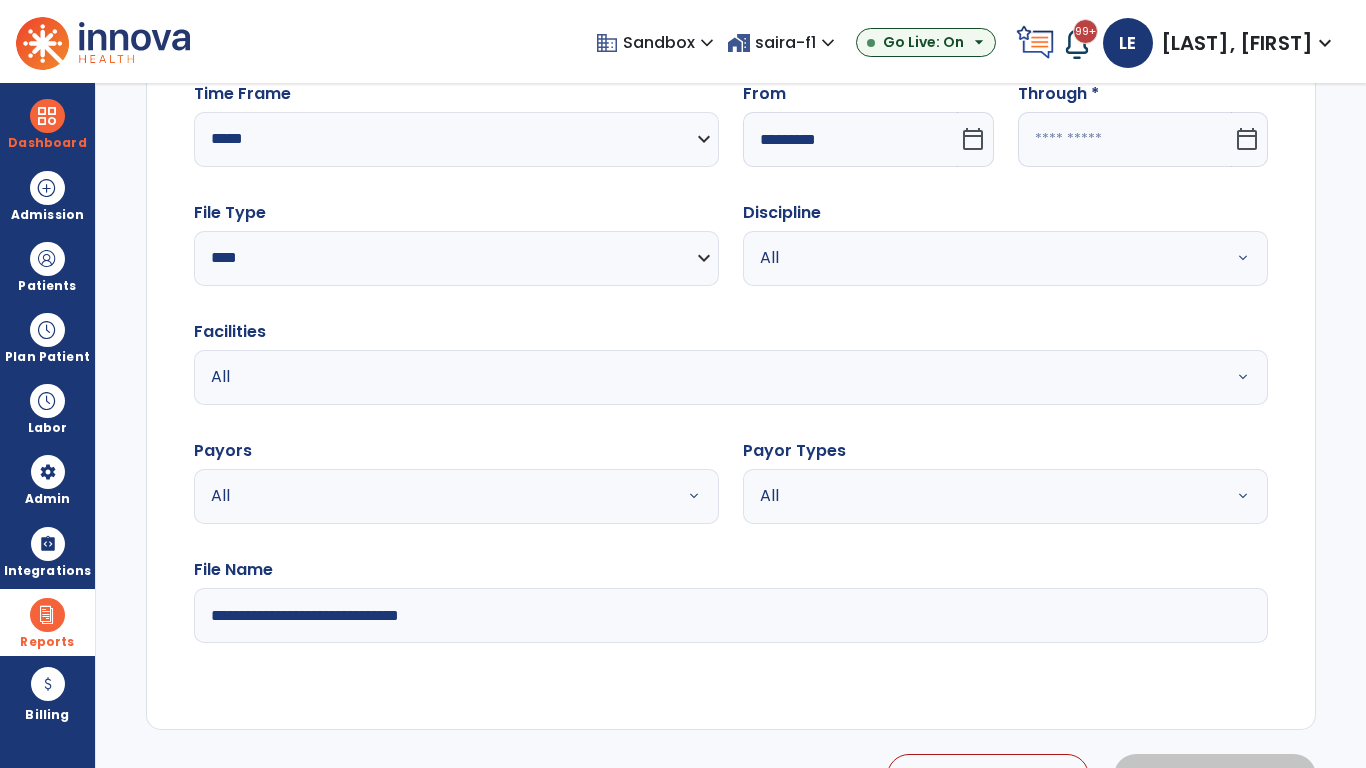 click 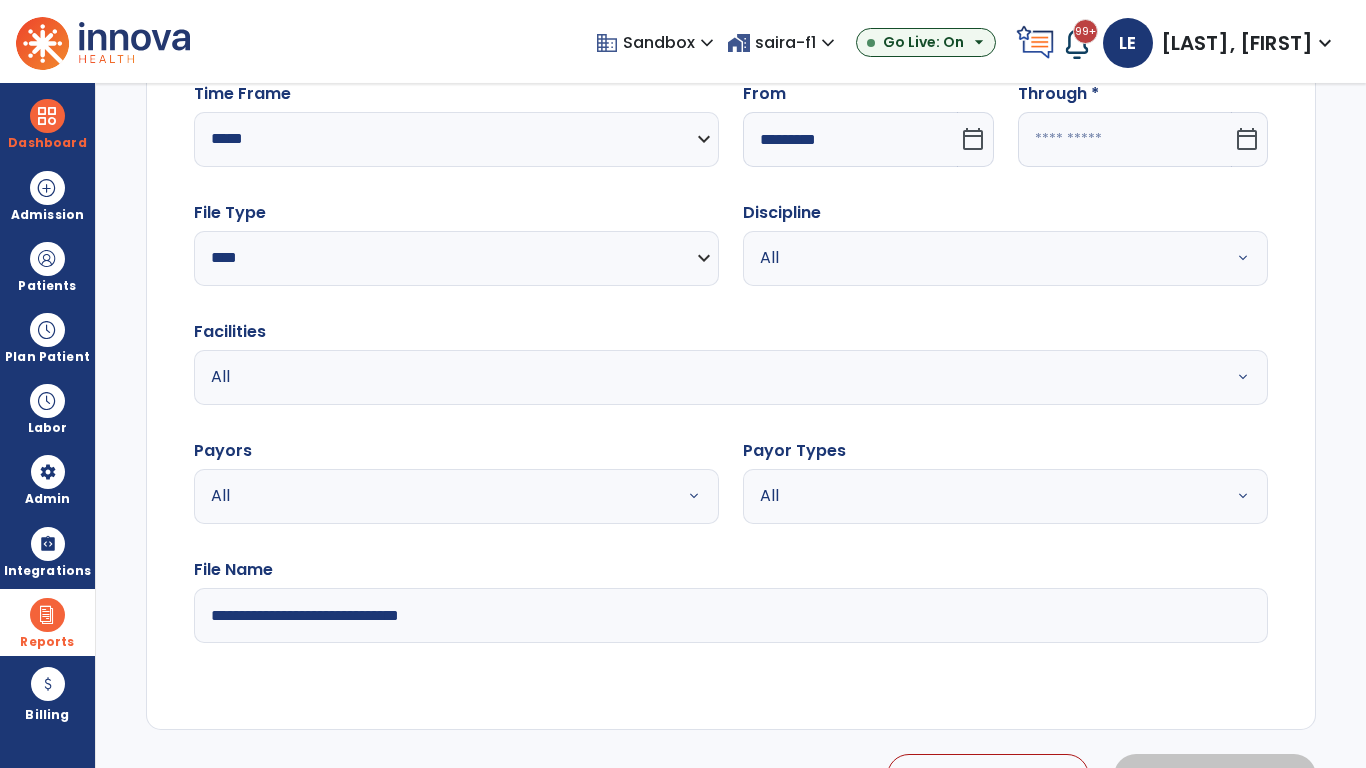 select on "*" 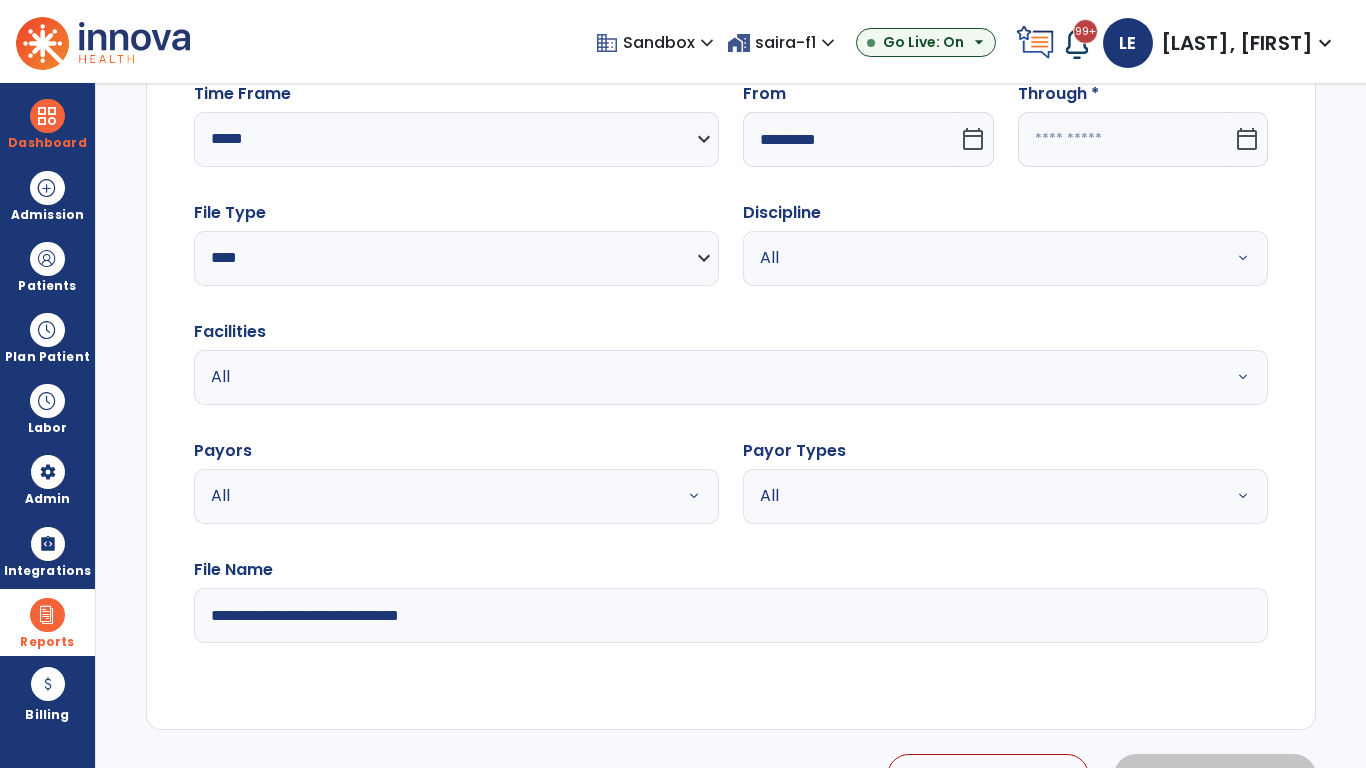 select on "****" 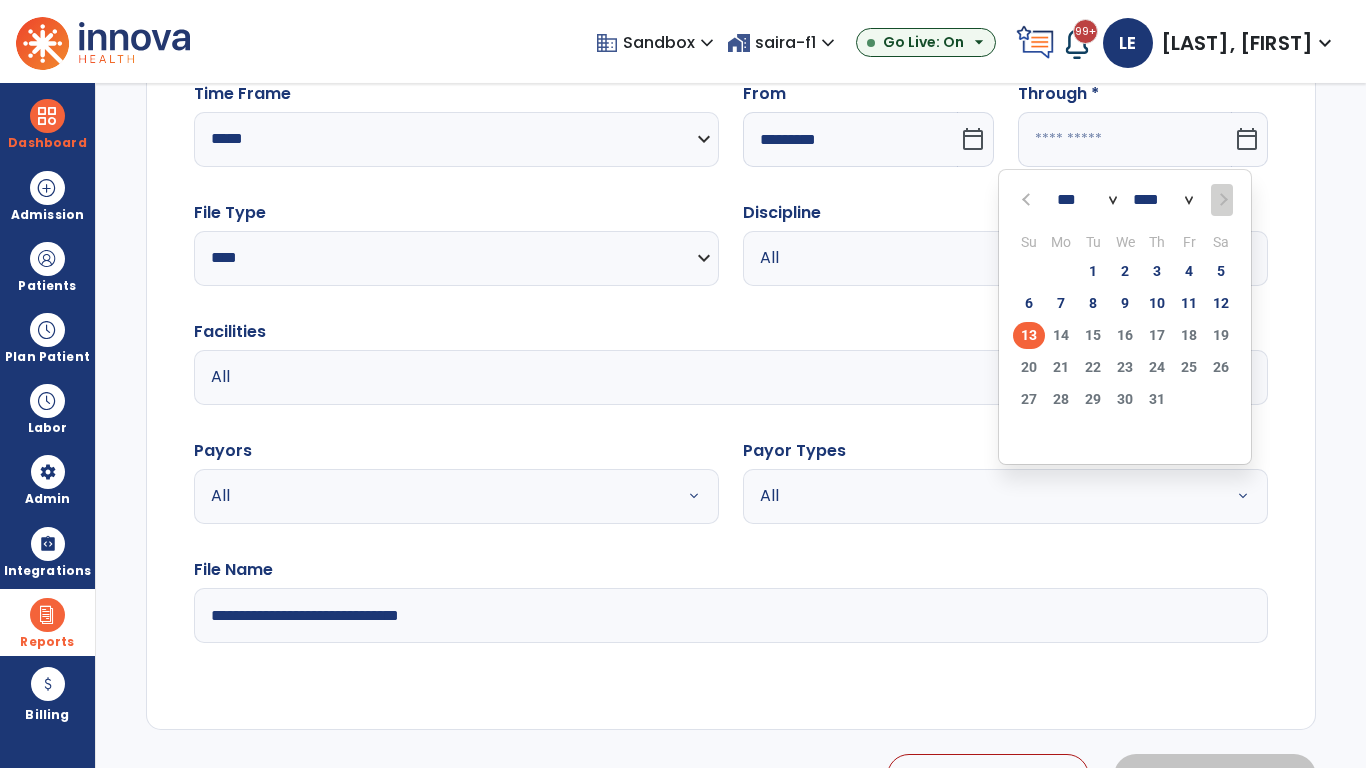 select on "*" 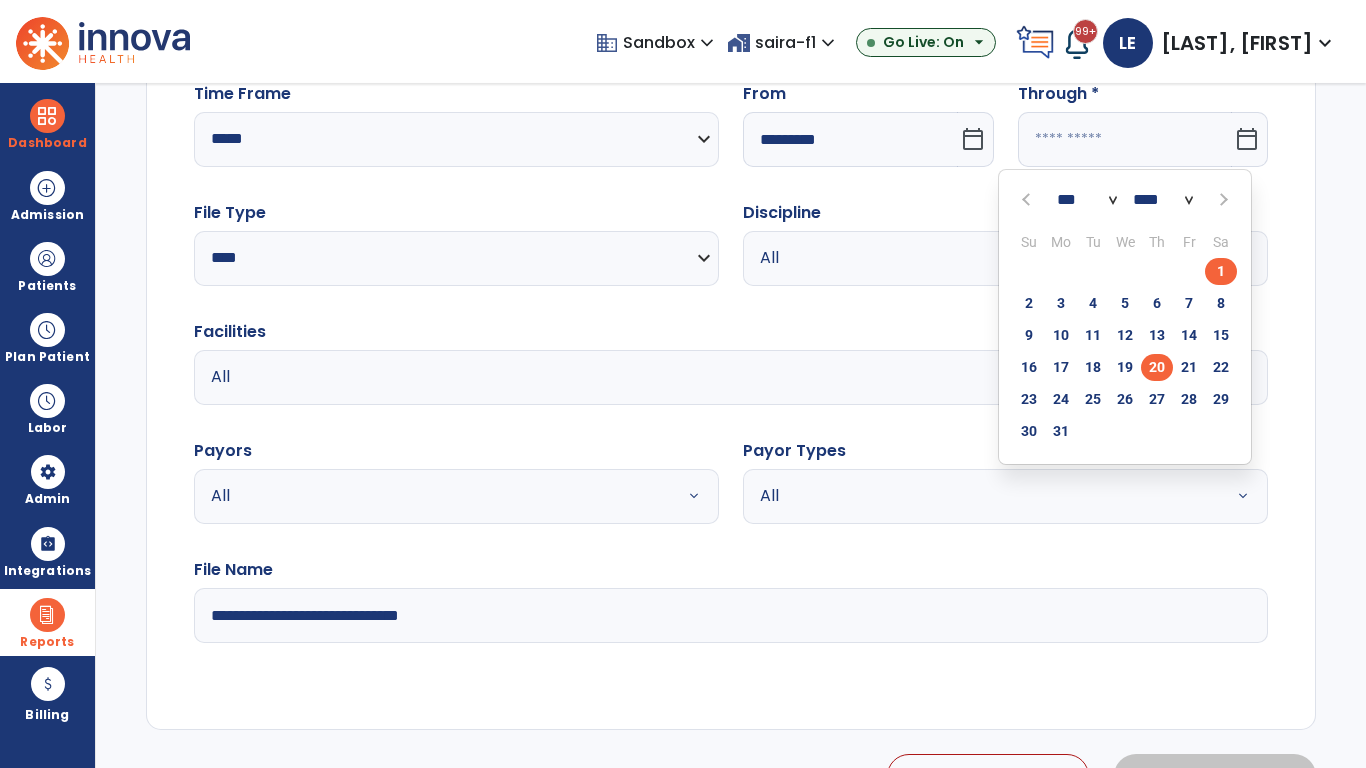 click on "20" 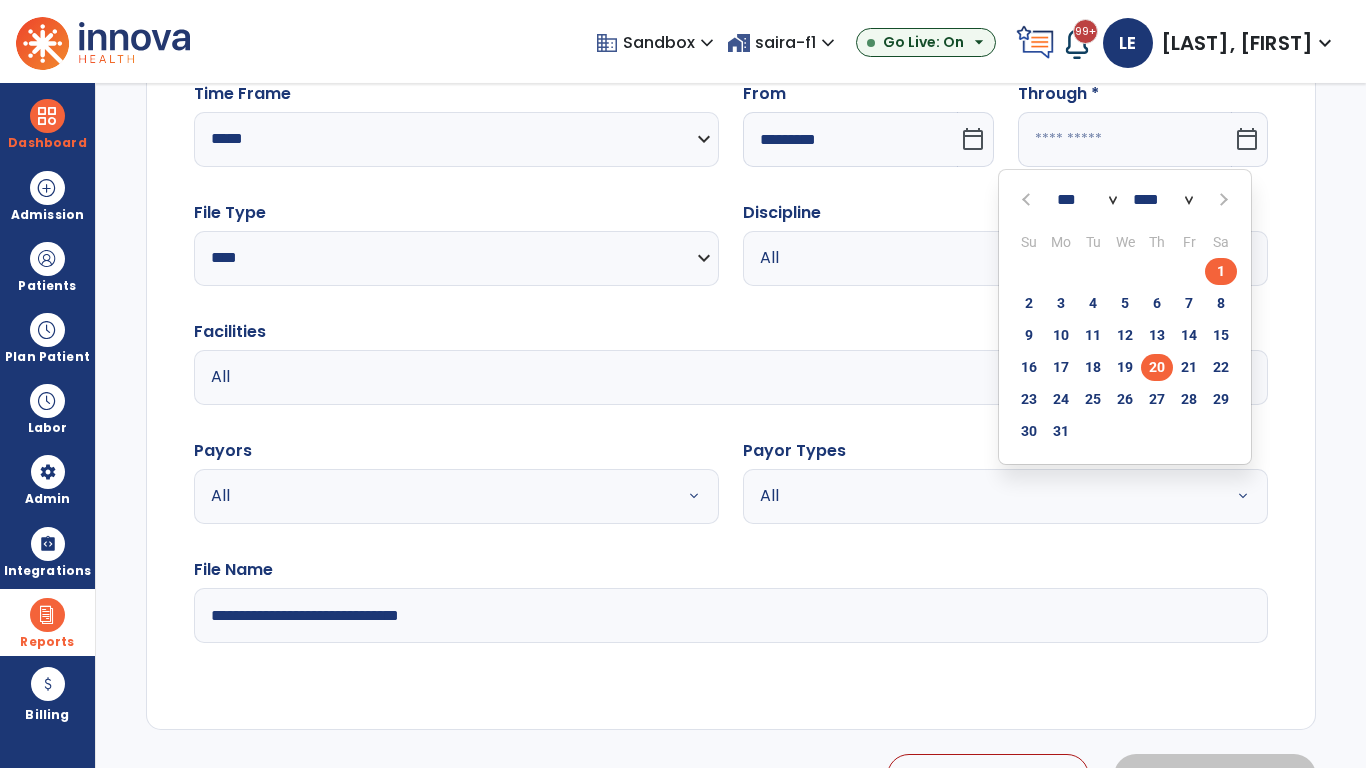 type on "**********" 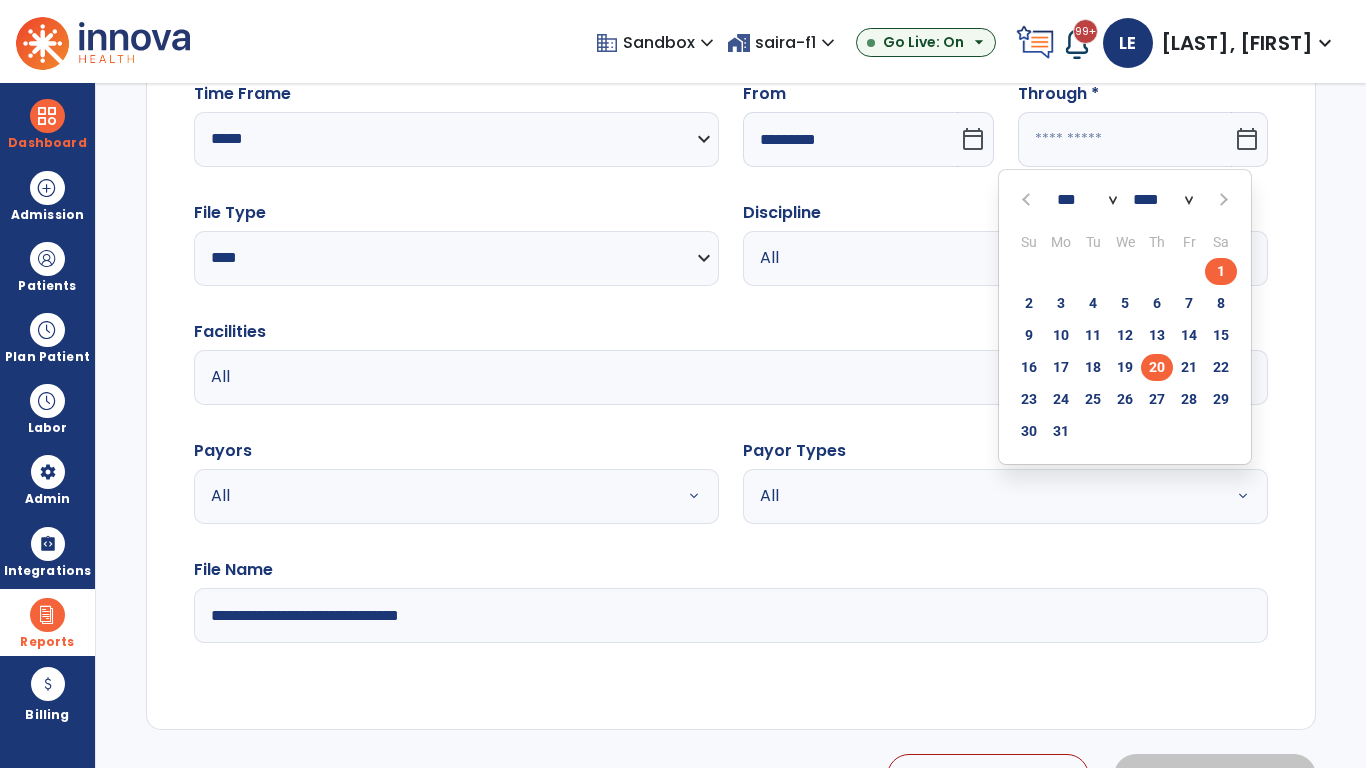 type on "*********" 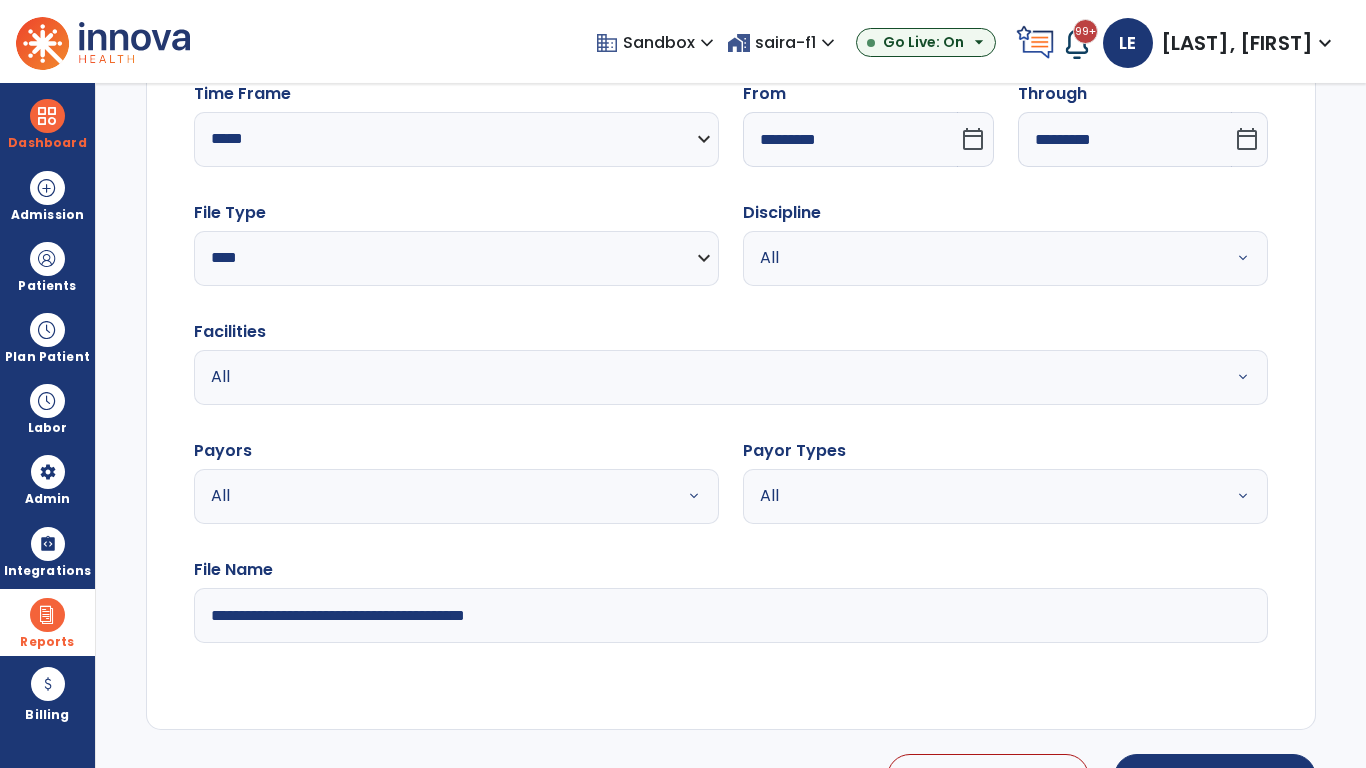 click on "All" at bounding box center [981, 258] 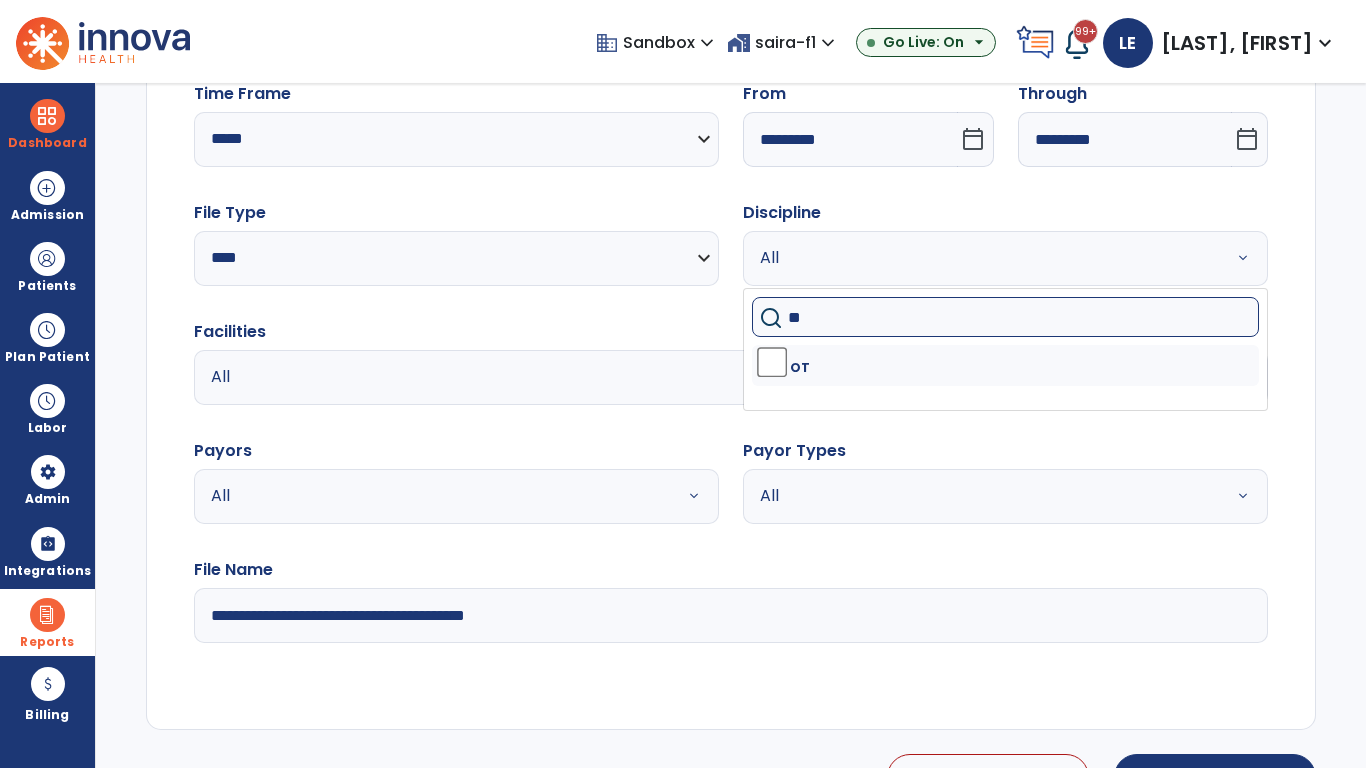 type on "**" 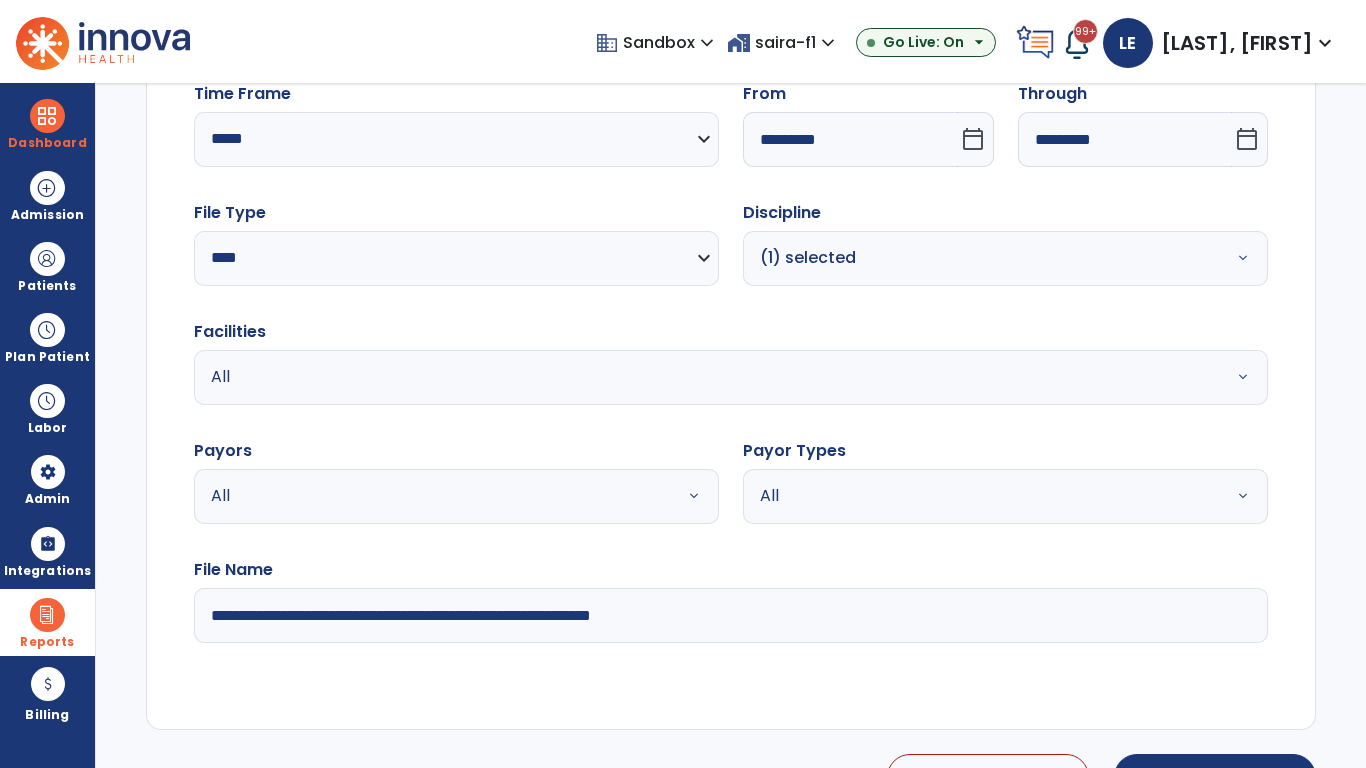 type on "**********" 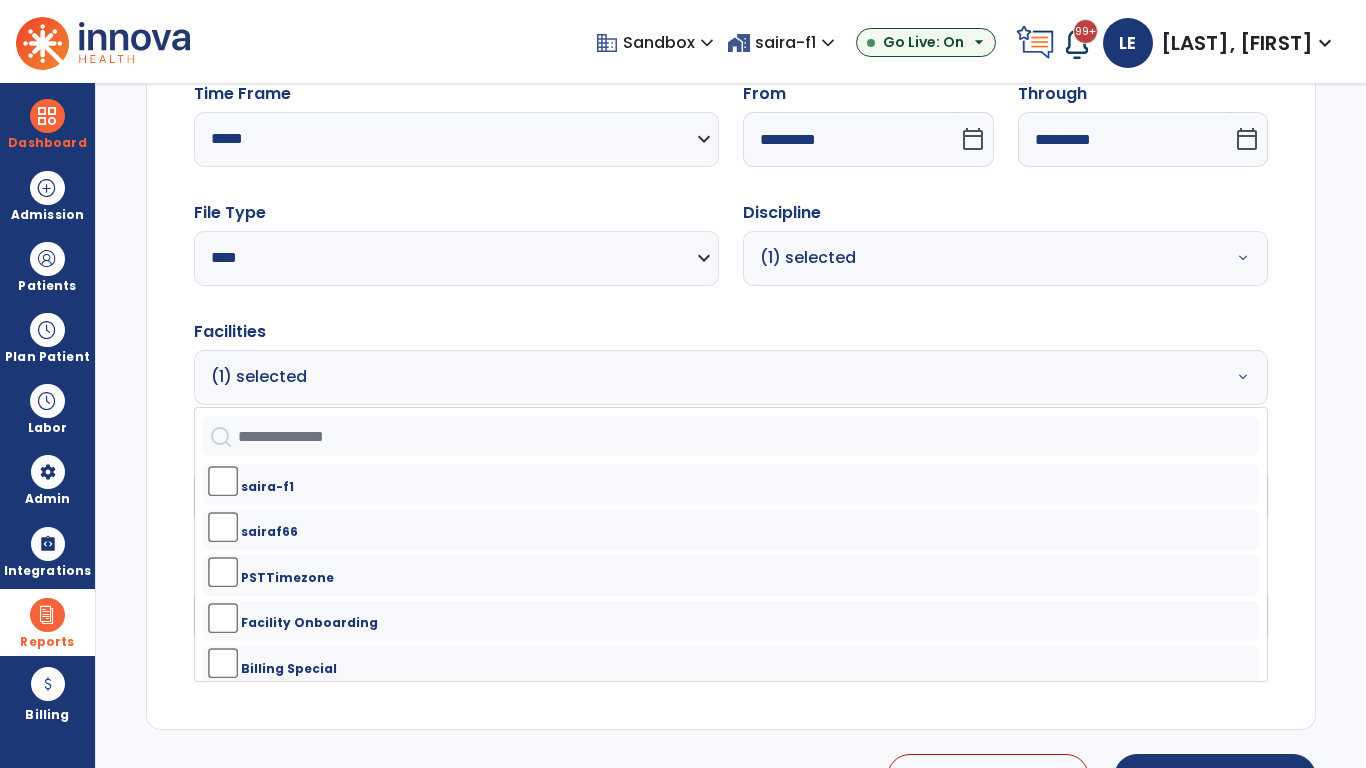 click on "All" at bounding box center (432, 496) 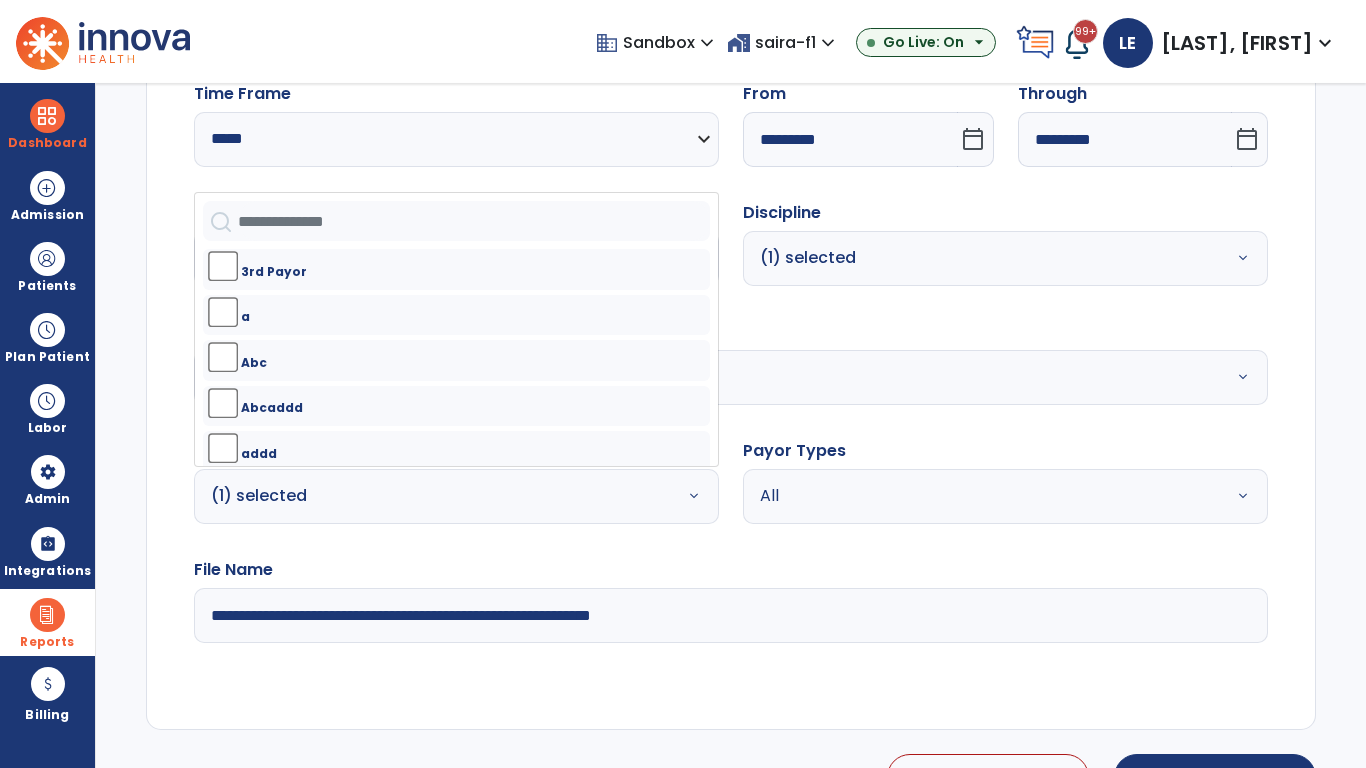 click on "All" at bounding box center [981, 496] 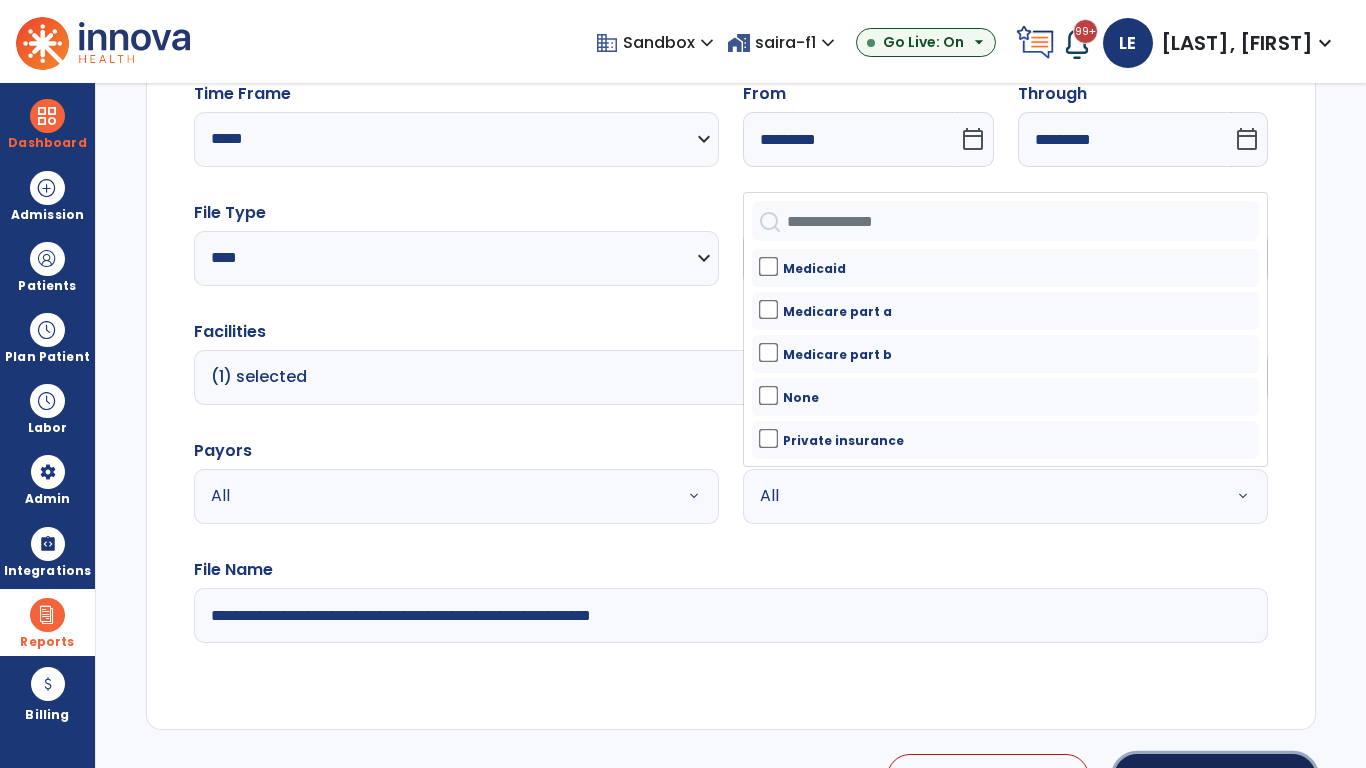 click on "Generate Report" 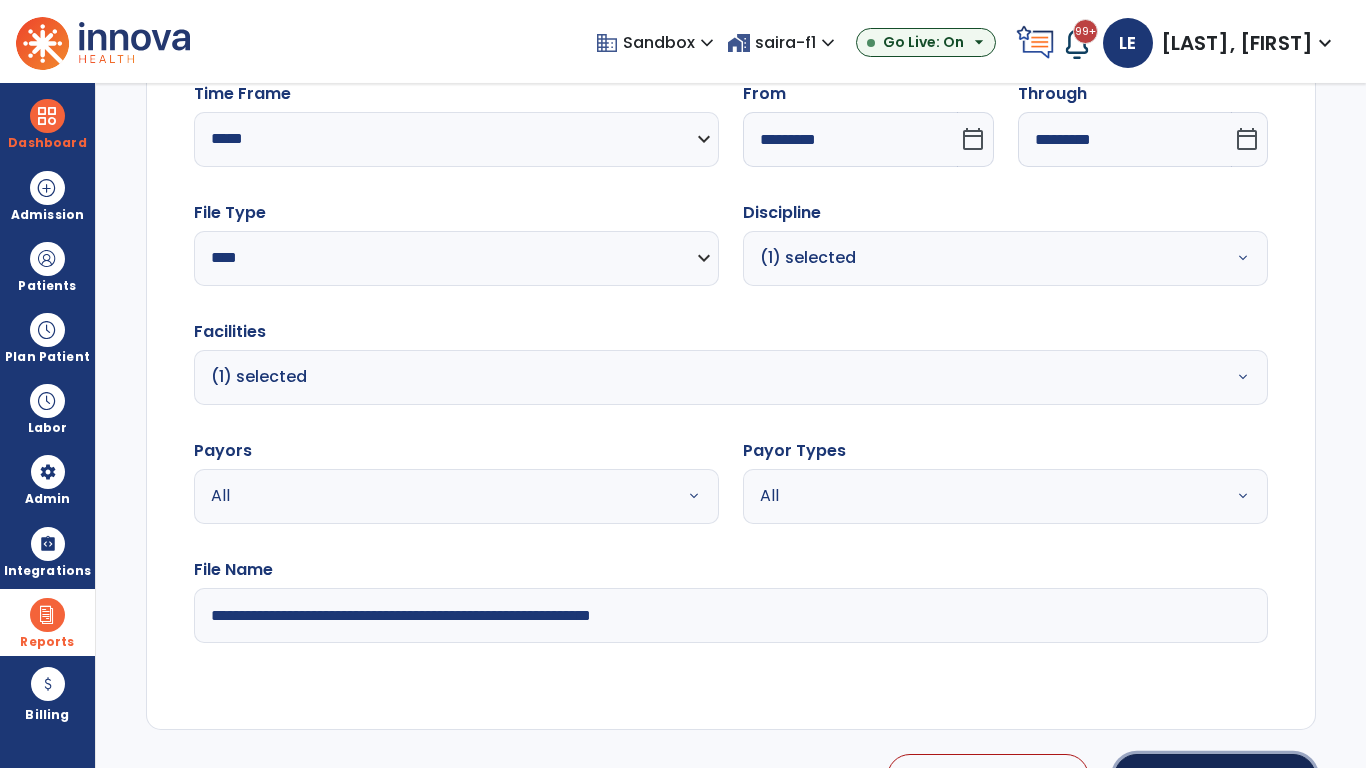 scroll, scrollTop: 224, scrollLeft: 0, axis: vertical 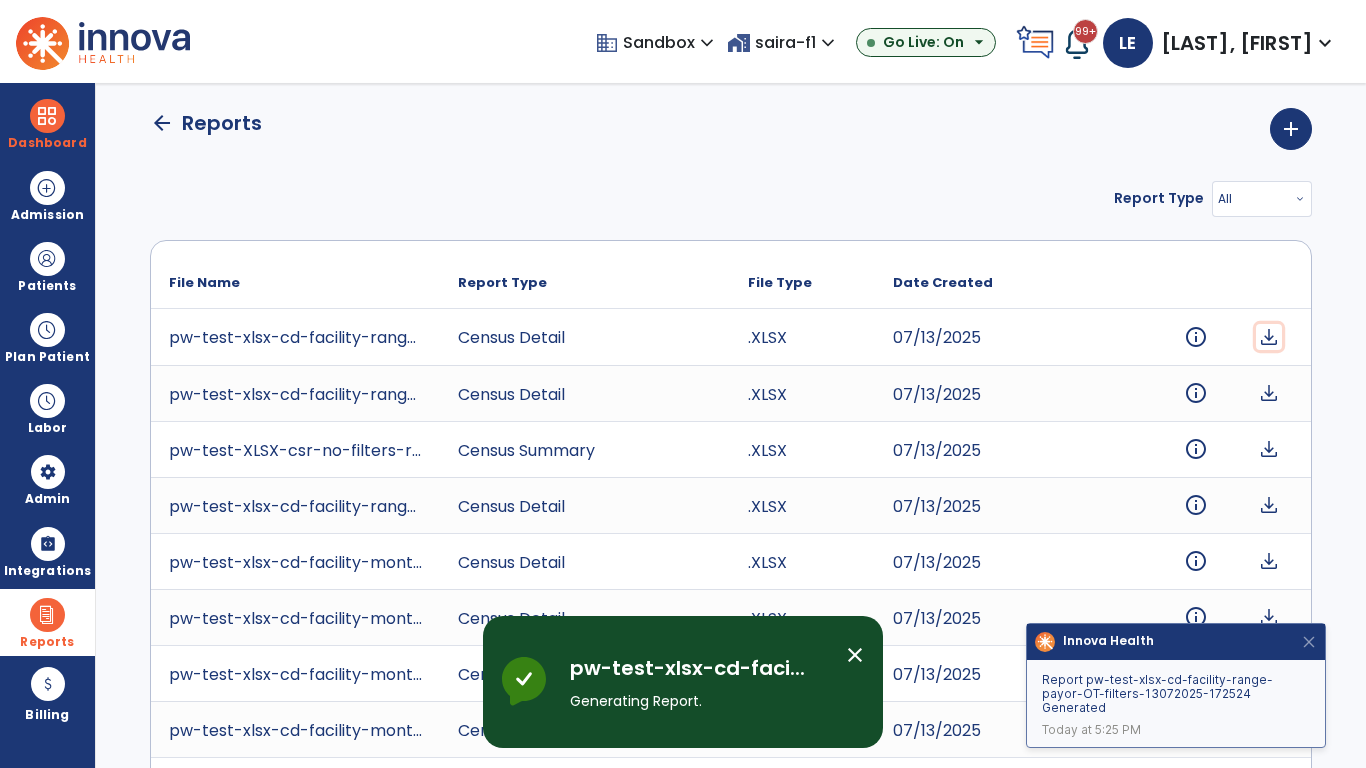 click on "download" 